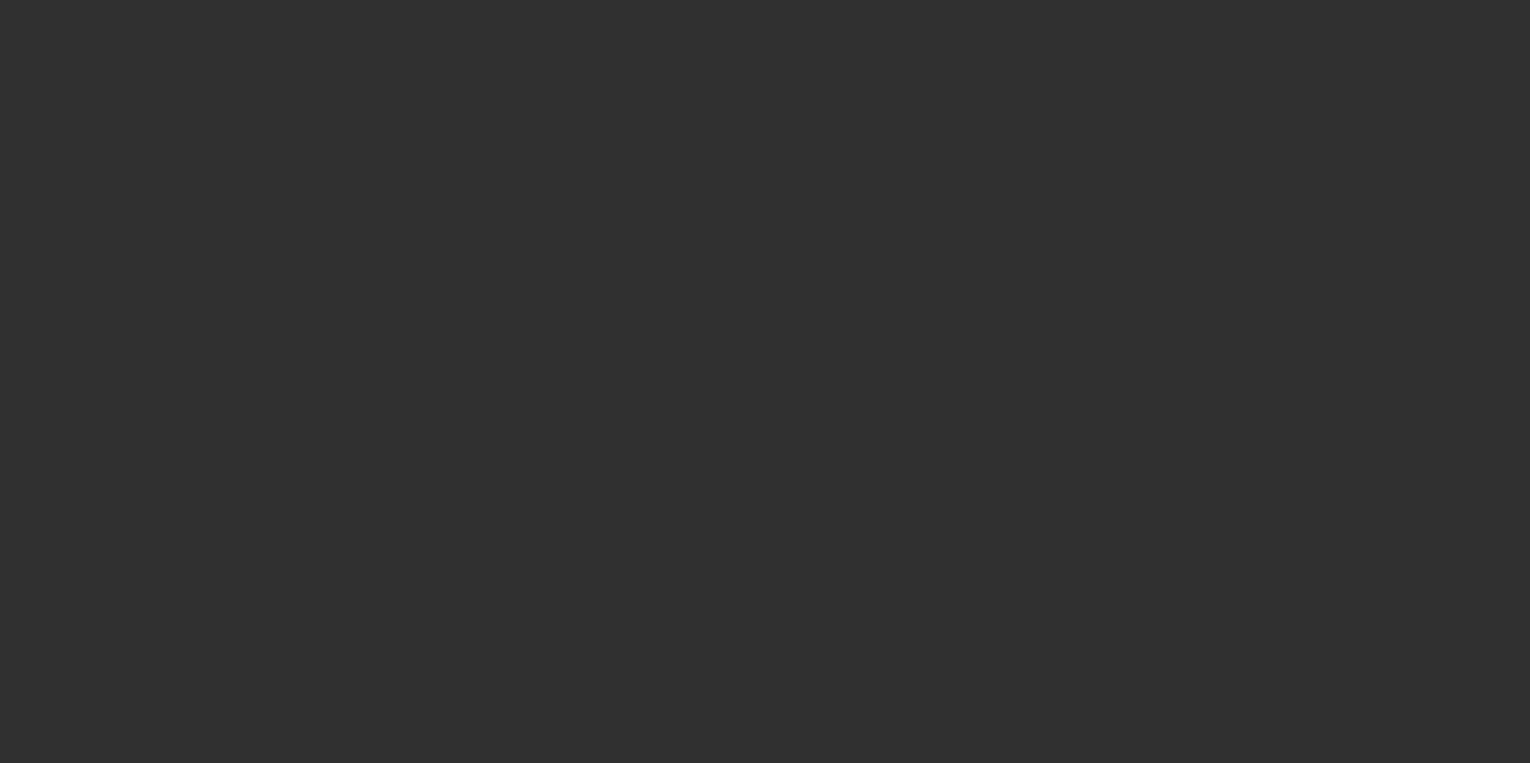 scroll, scrollTop: 0, scrollLeft: 0, axis: both 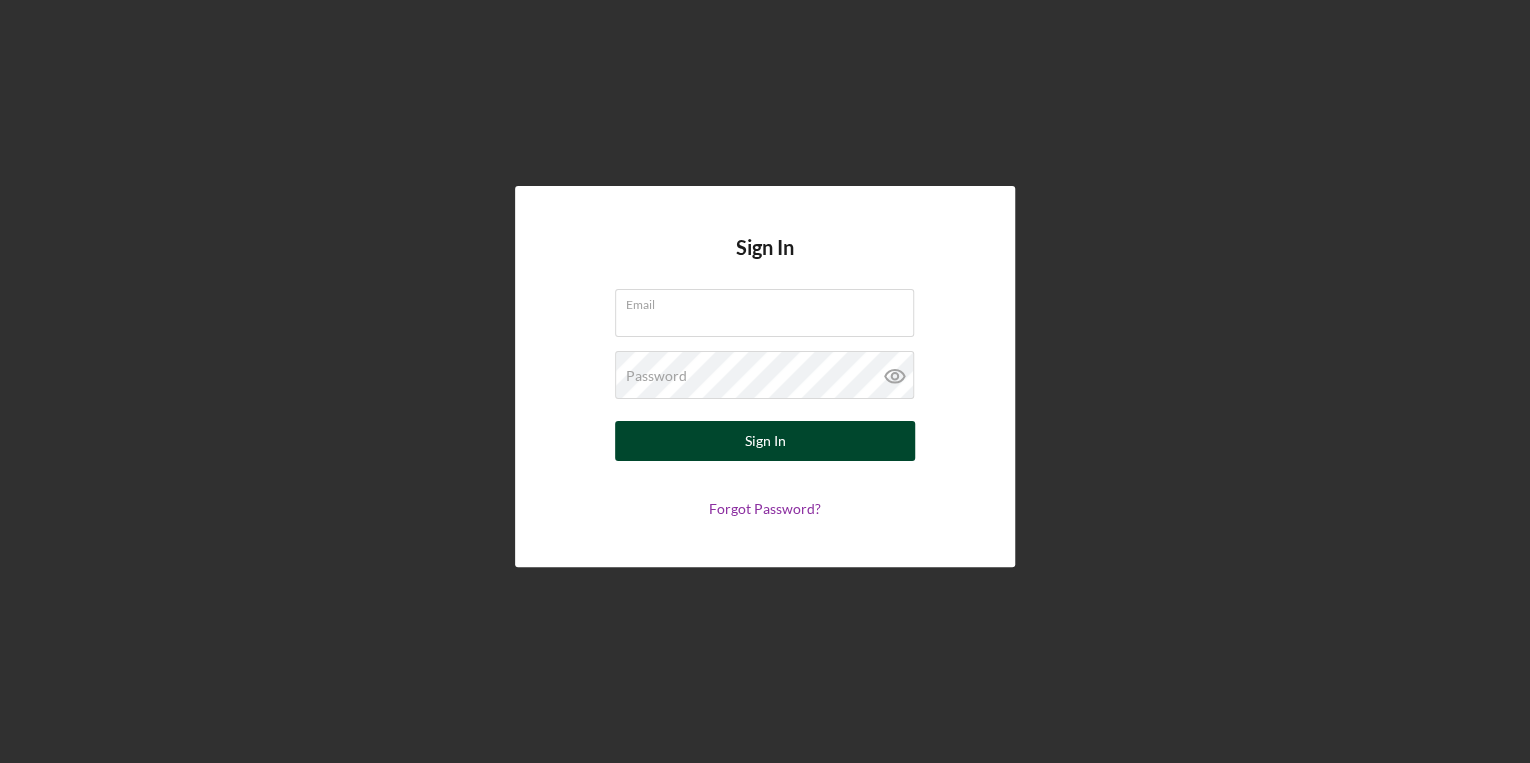 type on "[FIRST].[LAST]@[DOMAIN].org" 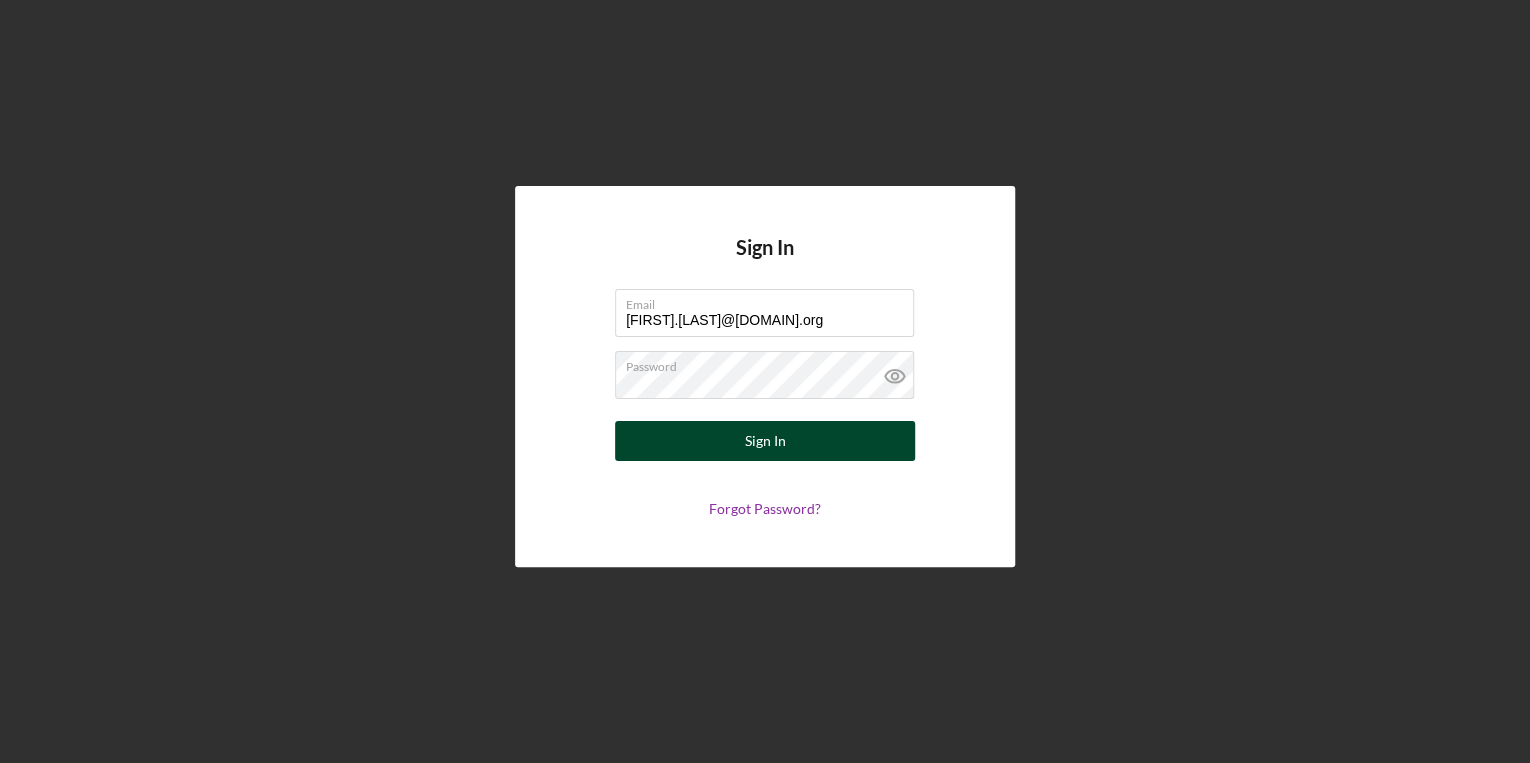click on "Sign In" at bounding box center (765, 441) 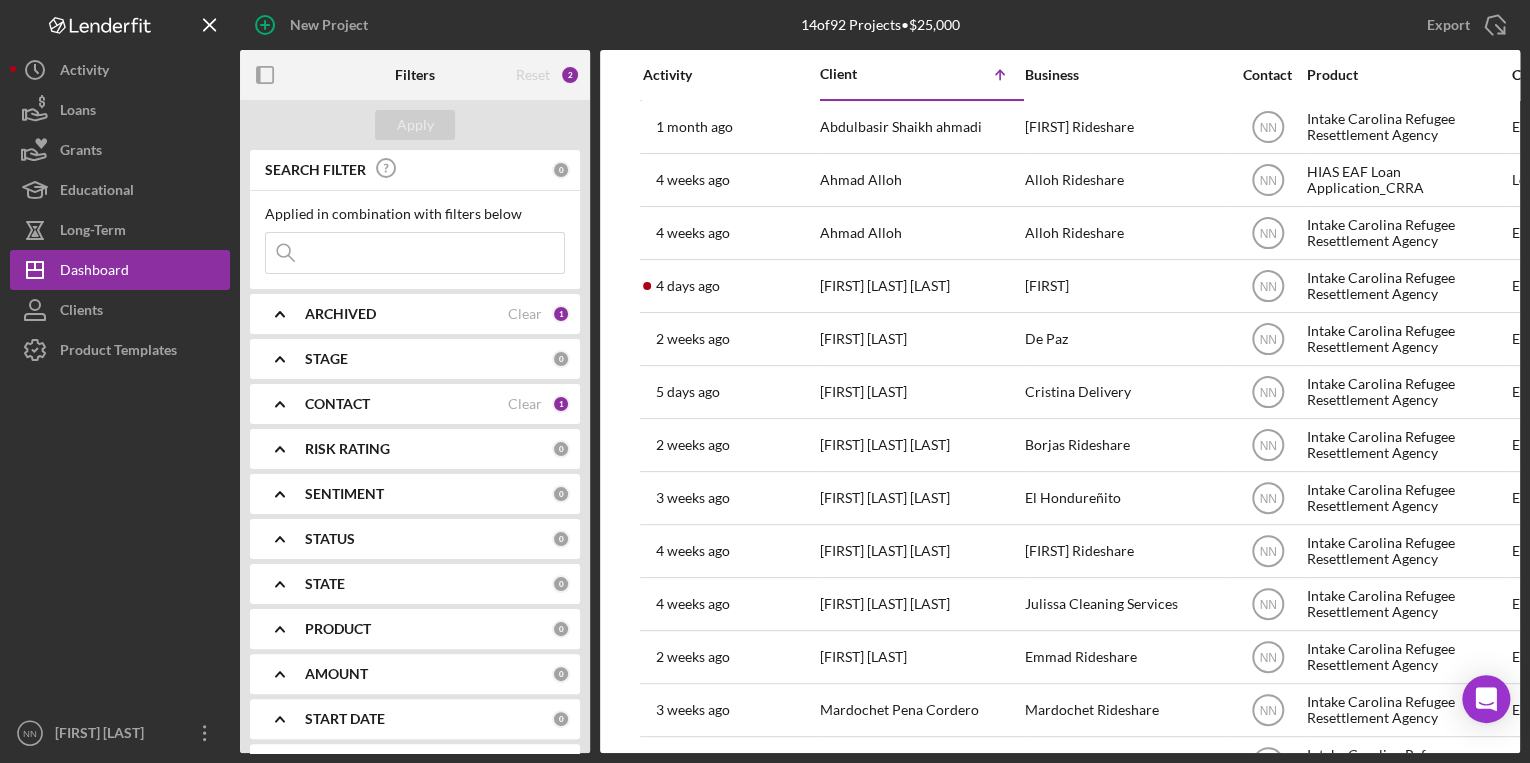 click on "ARCHIVED" at bounding box center (406, 314) 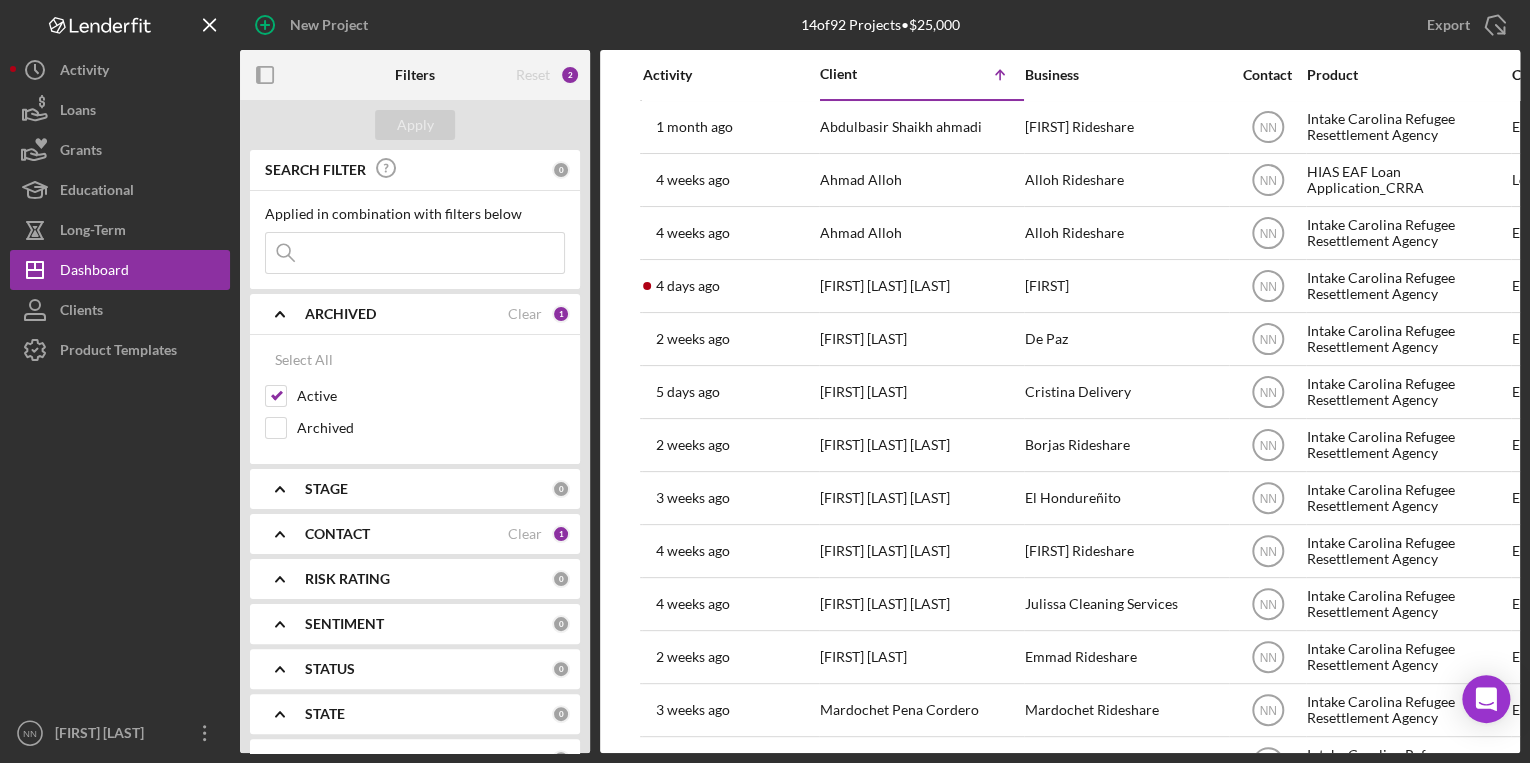 click on "CONTACT" at bounding box center [406, 534] 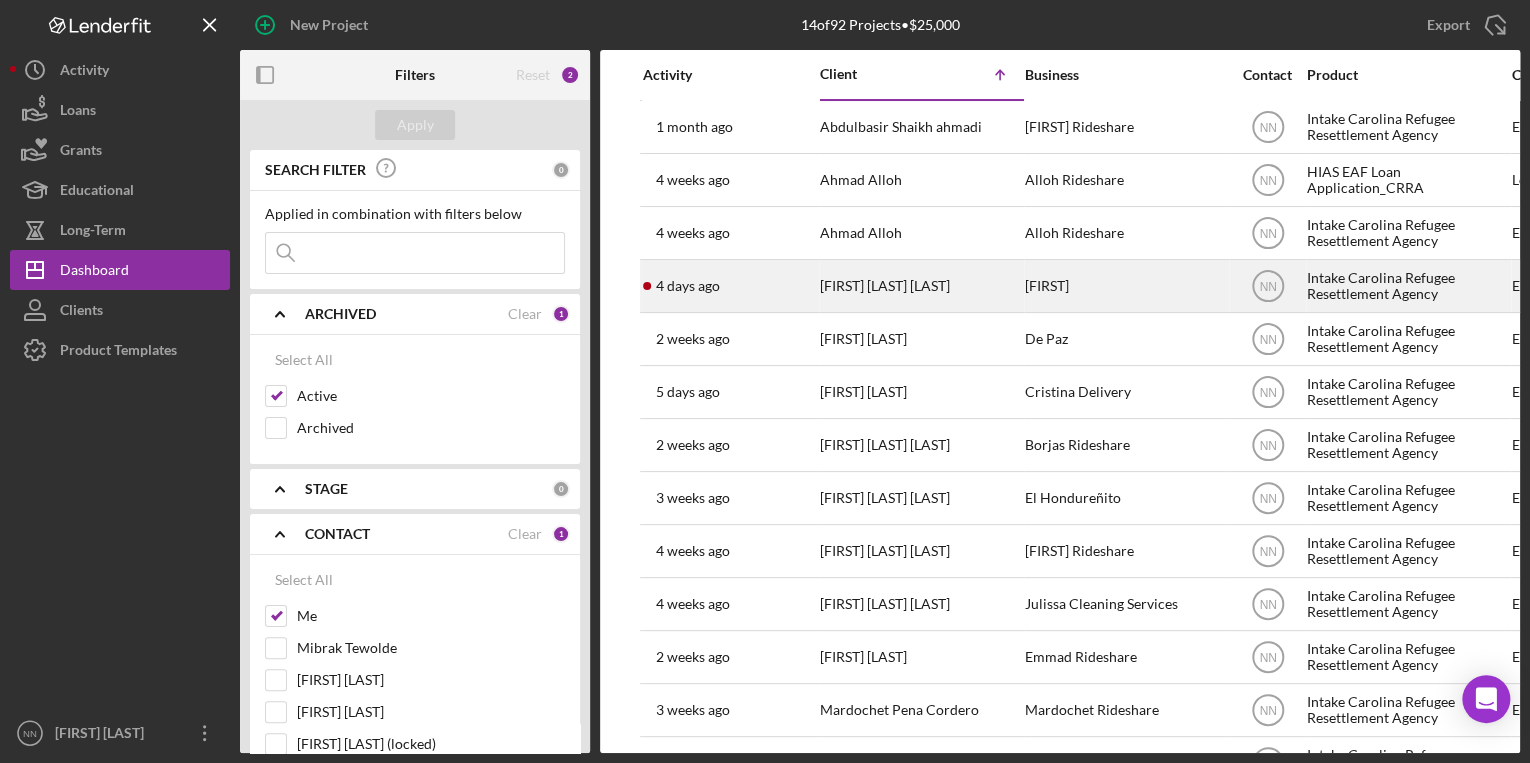 click on "[NUMBER] days ago [FIRST] [LAST] [LAST]" at bounding box center (730, 286) 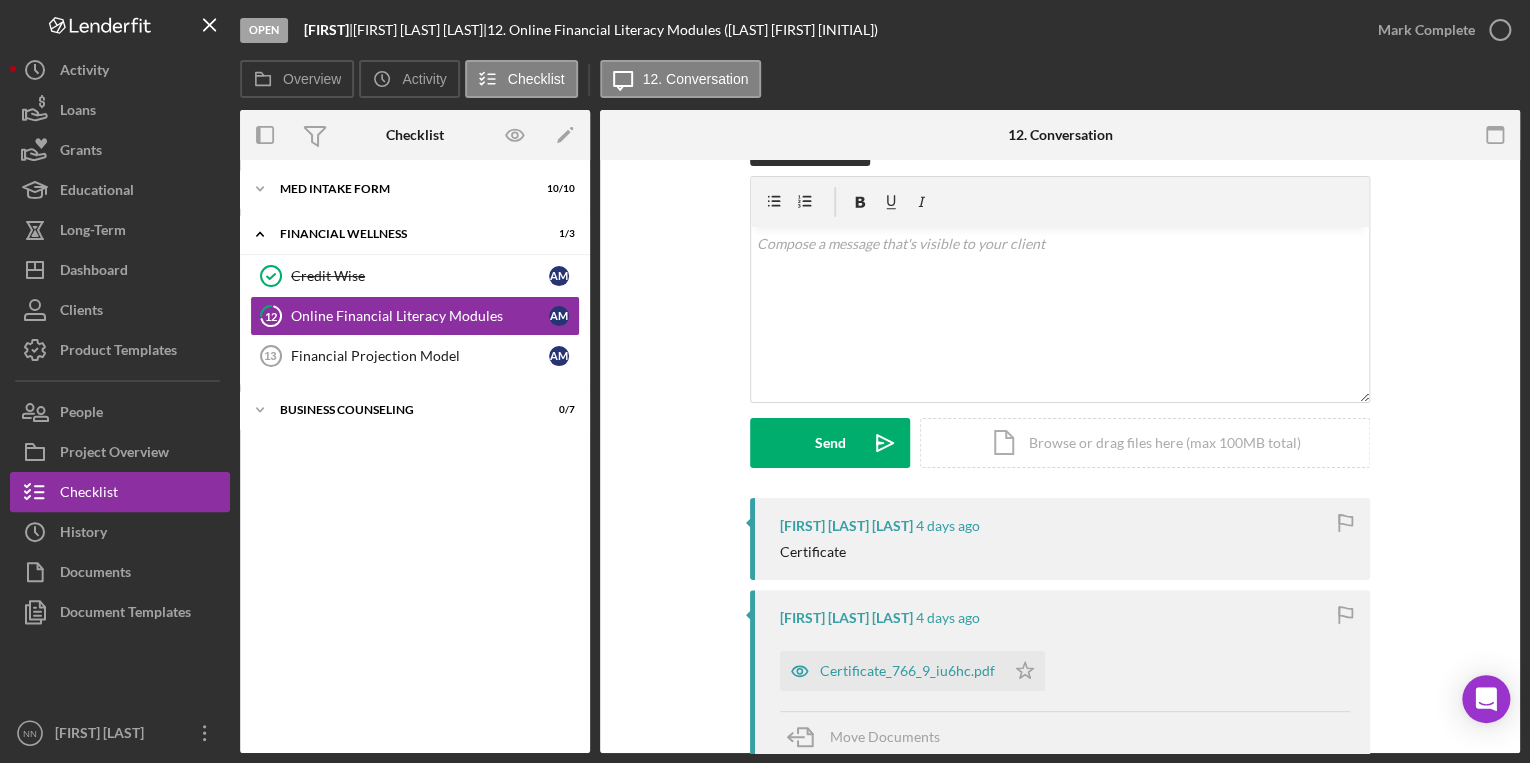 scroll, scrollTop: 0, scrollLeft: 0, axis: both 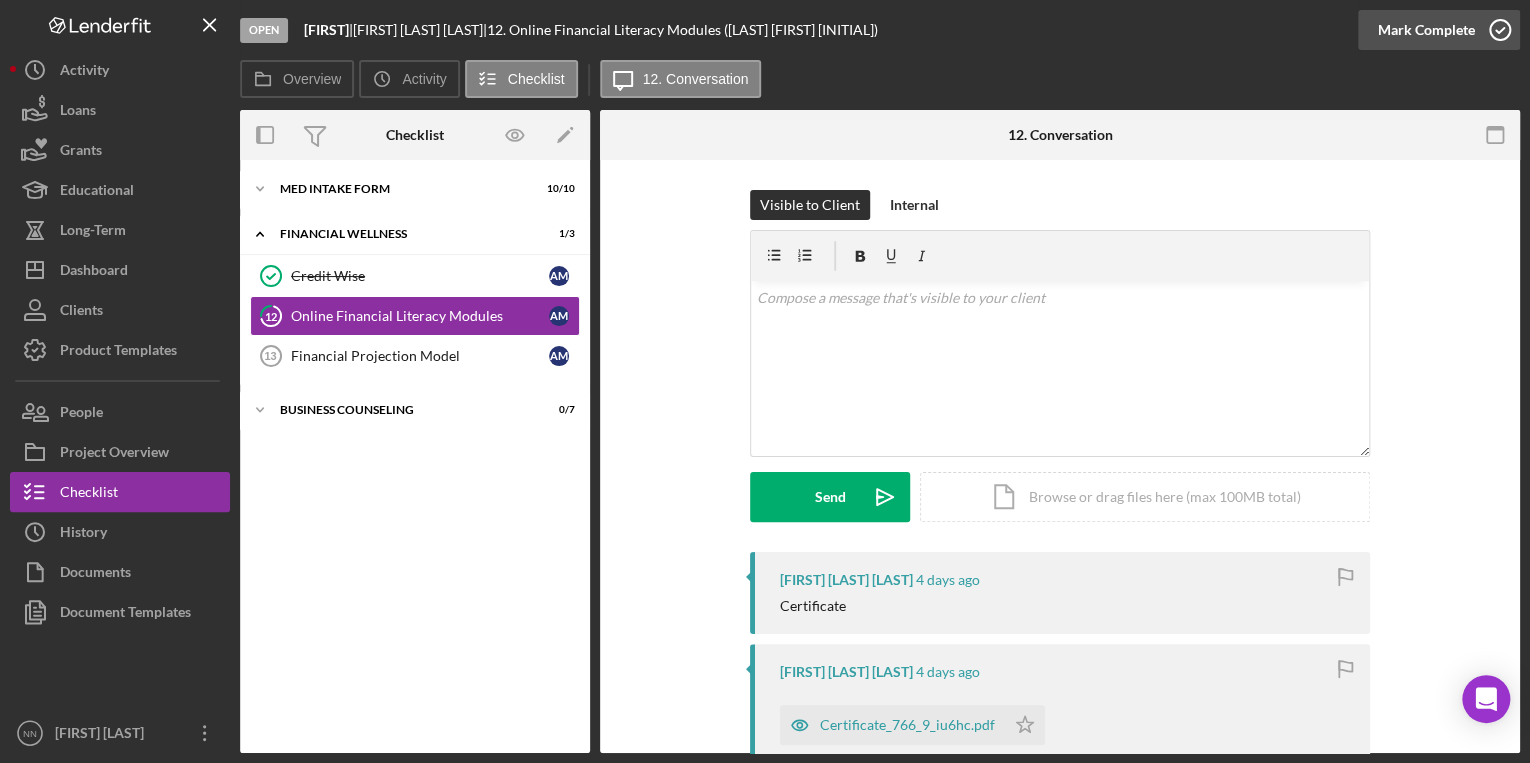 click 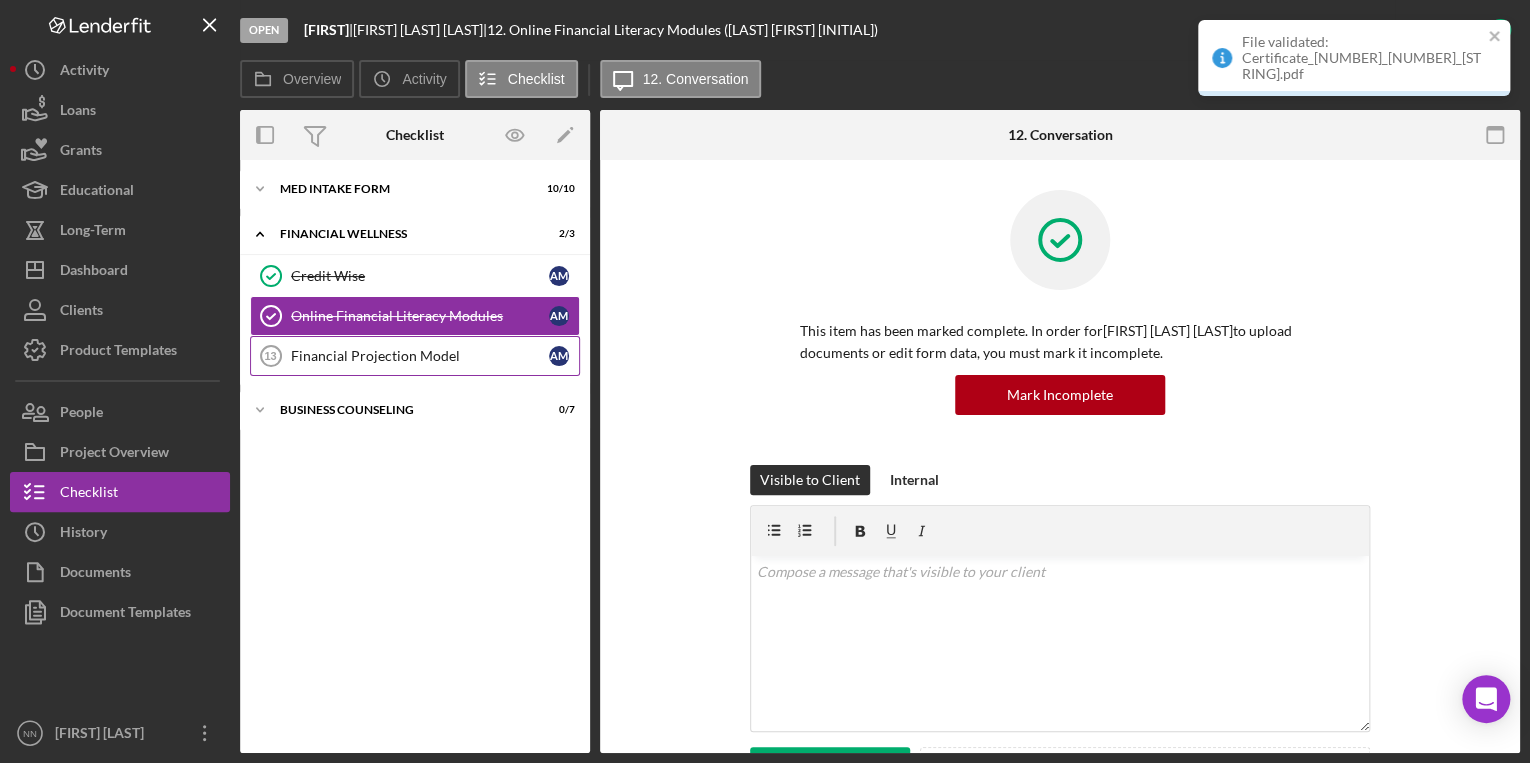 click on "Financial Projection Model 13 Financial Projection Model A M" at bounding box center [415, 356] 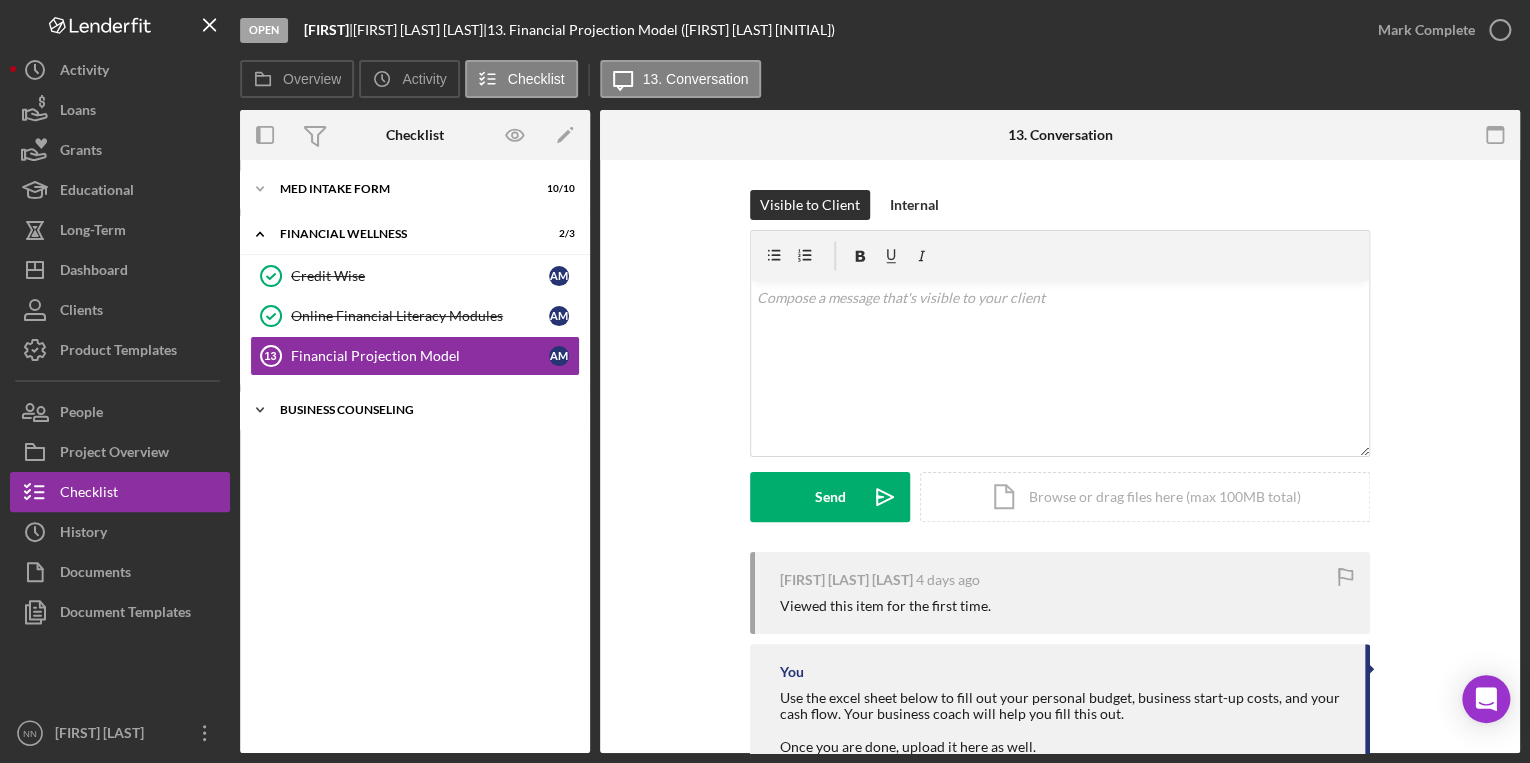 click on "Business Counseling" at bounding box center [422, 410] 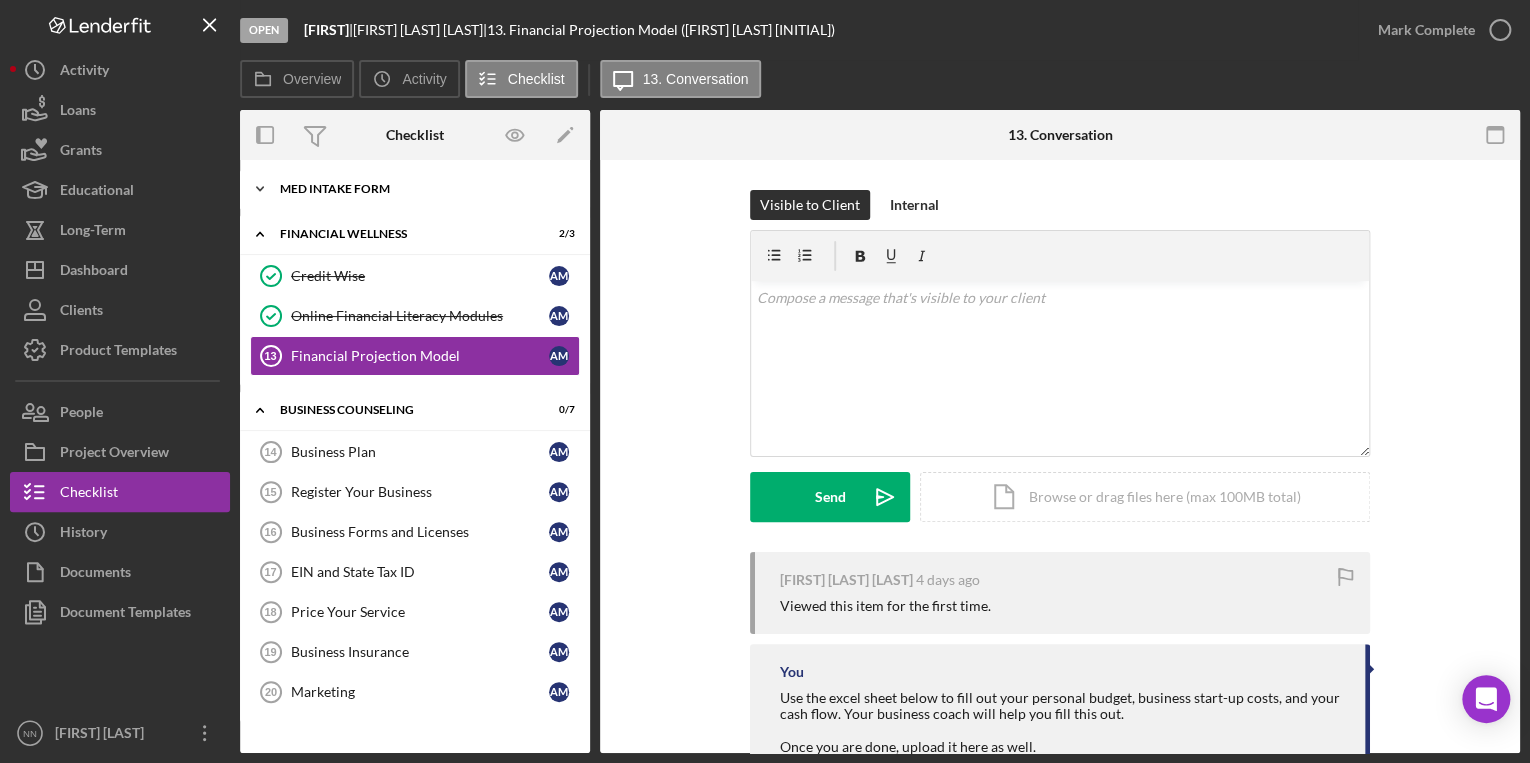 click on "MED Intake Form" at bounding box center [422, 189] 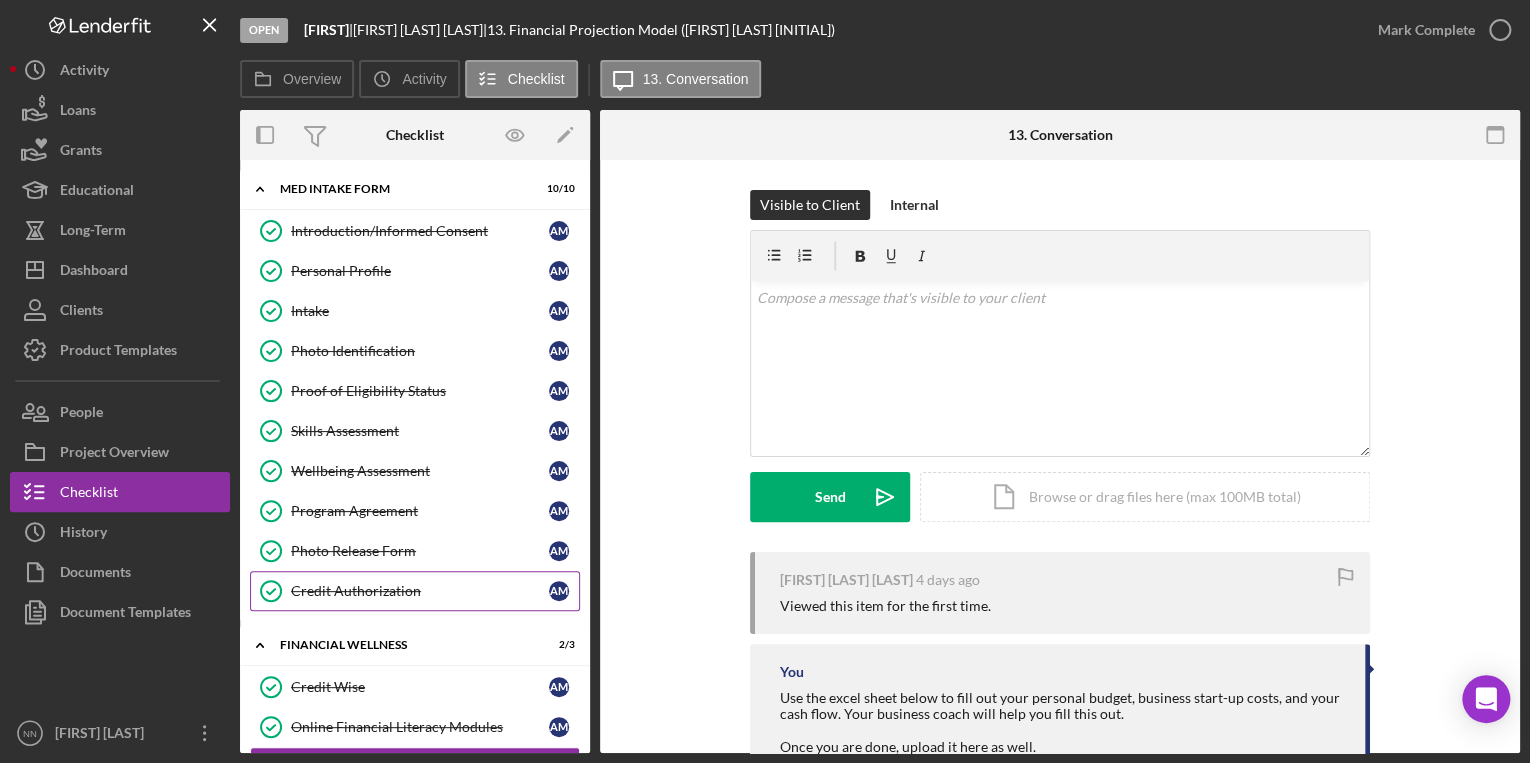 click on "Credit Authorization Credit Authorization A [INITIAL]" at bounding box center [415, 591] 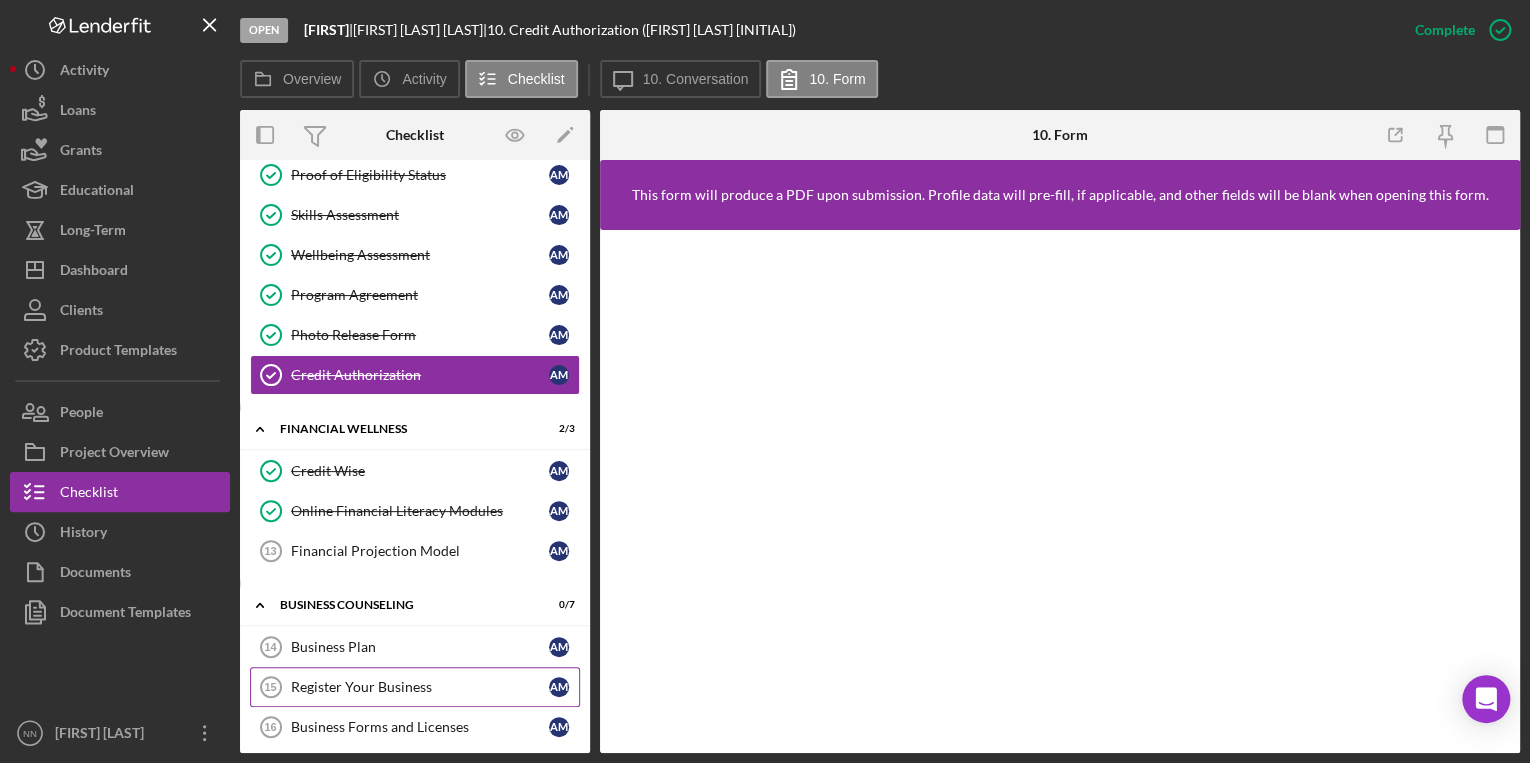 scroll, scrollTop: 320, scrollLeft: 0, axis: vertical 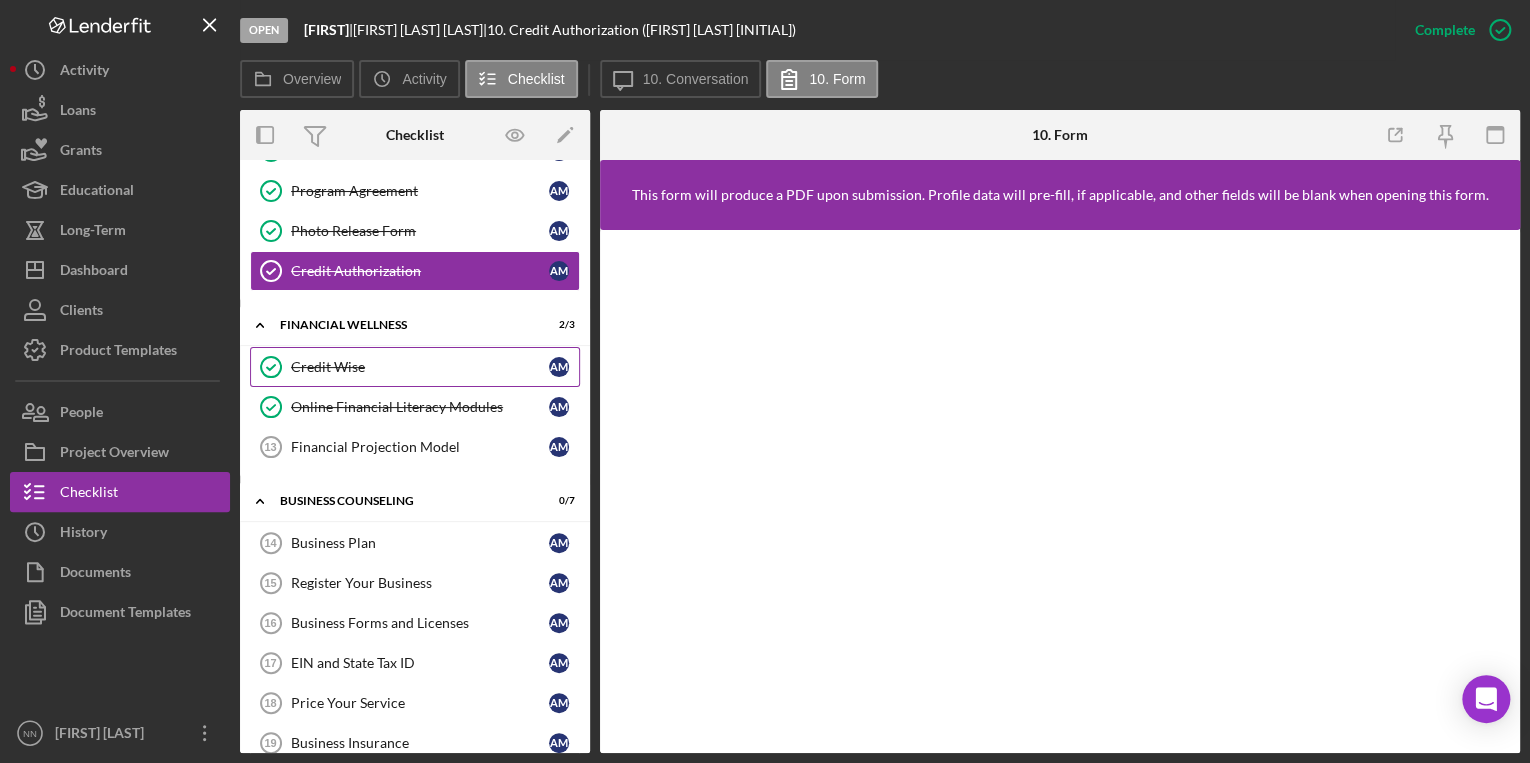 click on "Credit Wise" at bounding box center (420, 367) 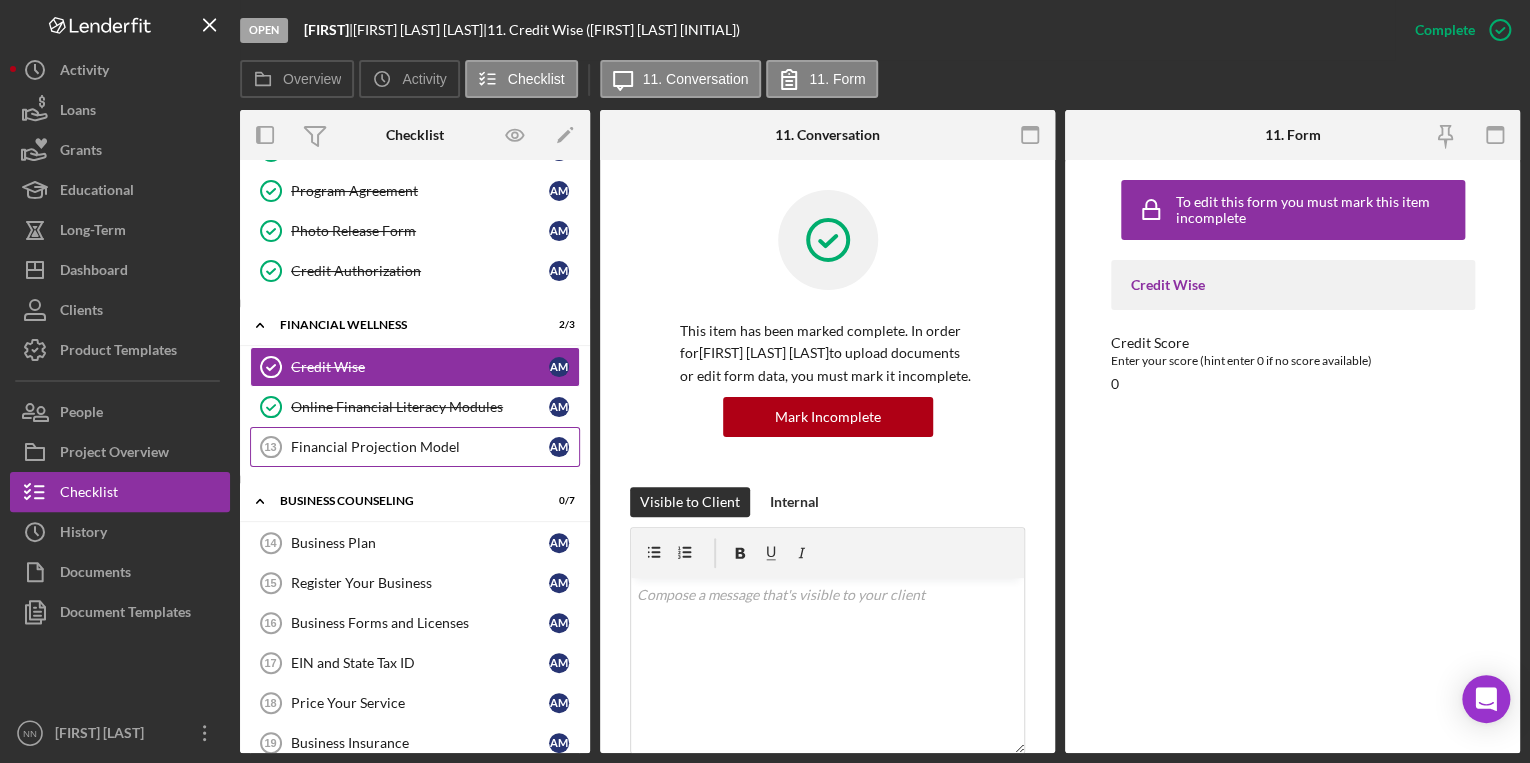click on "Financial Projection Model" at bounding box center [420, 447] 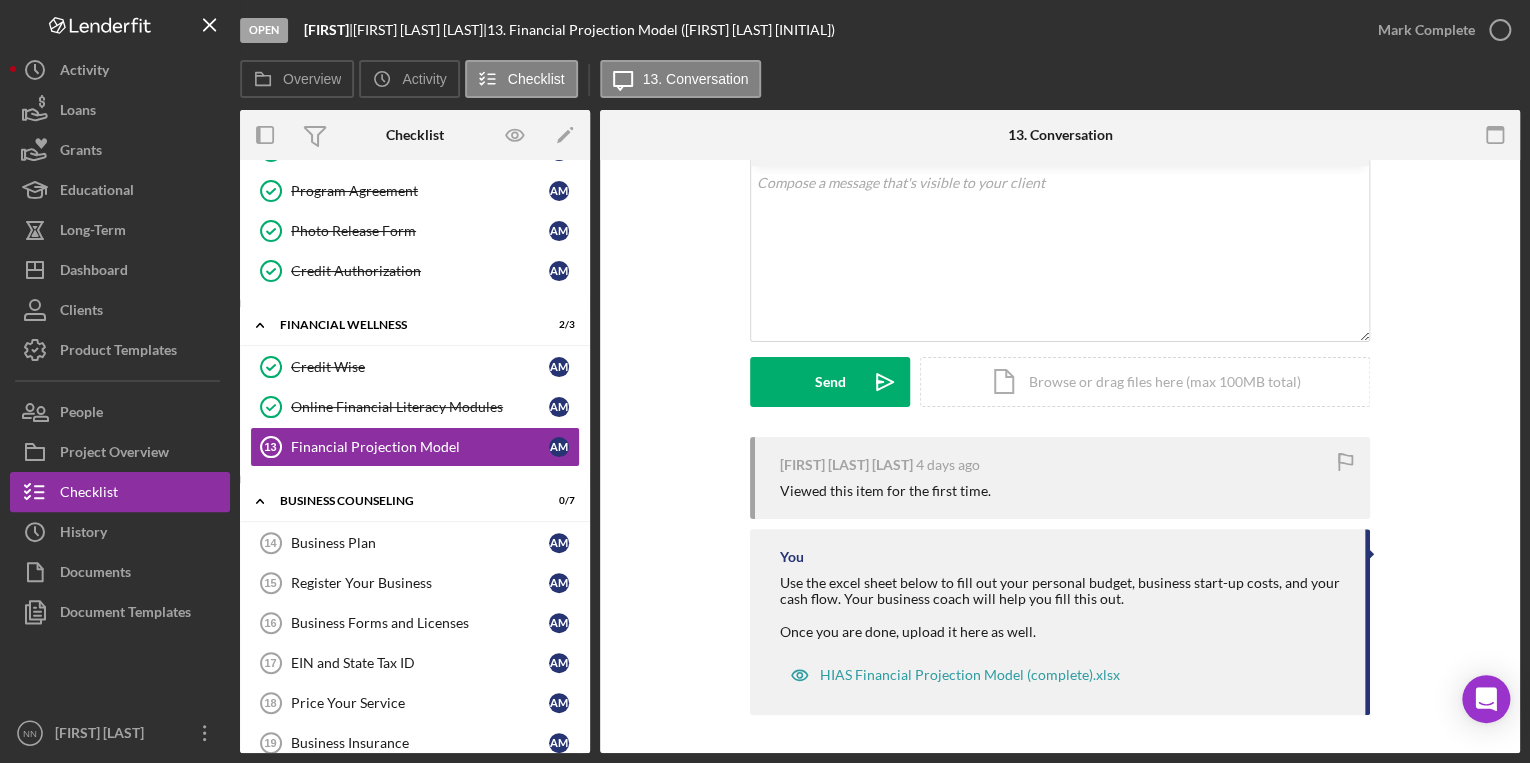 scroll, scrollTop: 116, scrollLeft: 0, axis: vertical 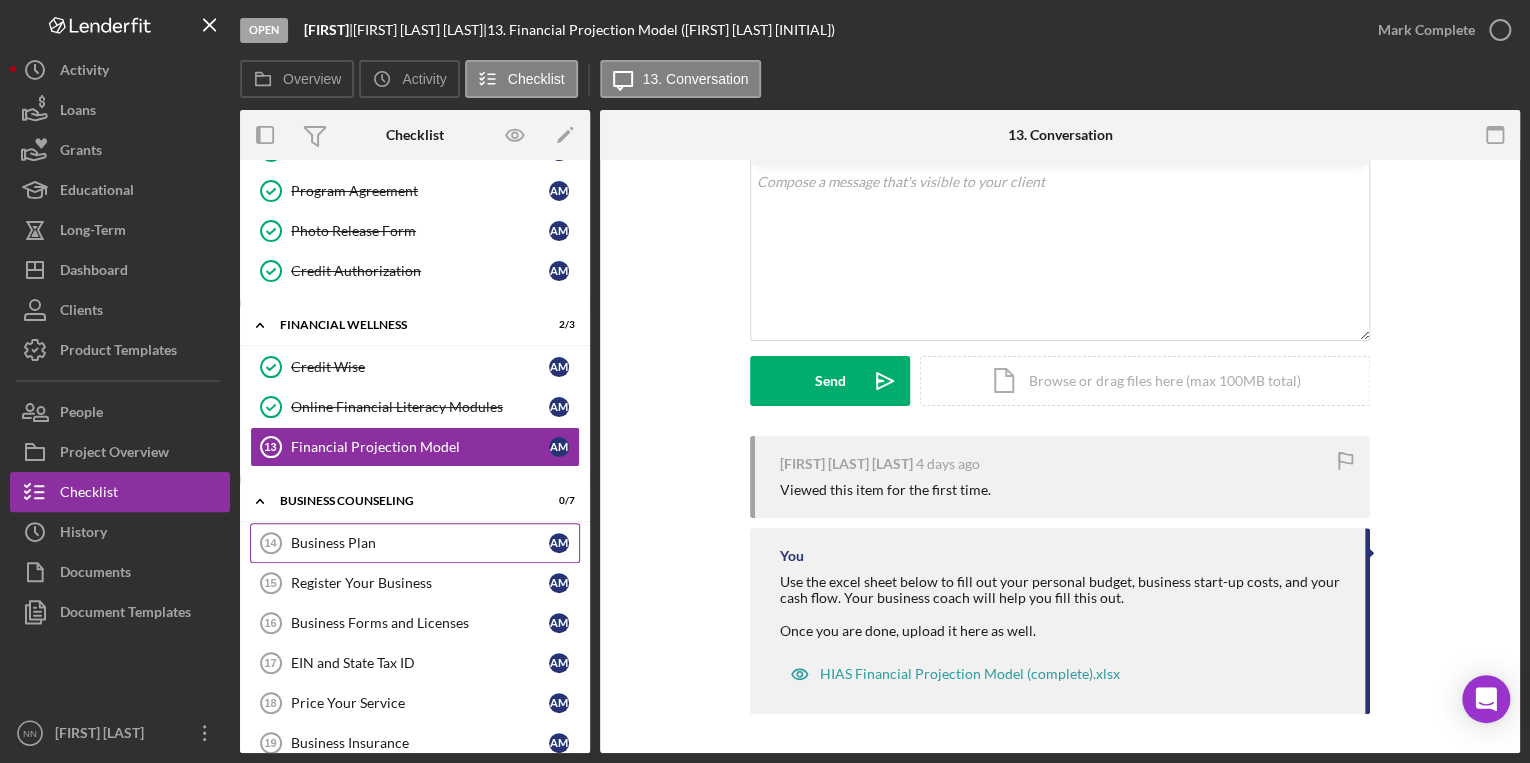 click on "Business Plan  14 Business Plan  A [INITIAL]" at bounding box center (415, 543) 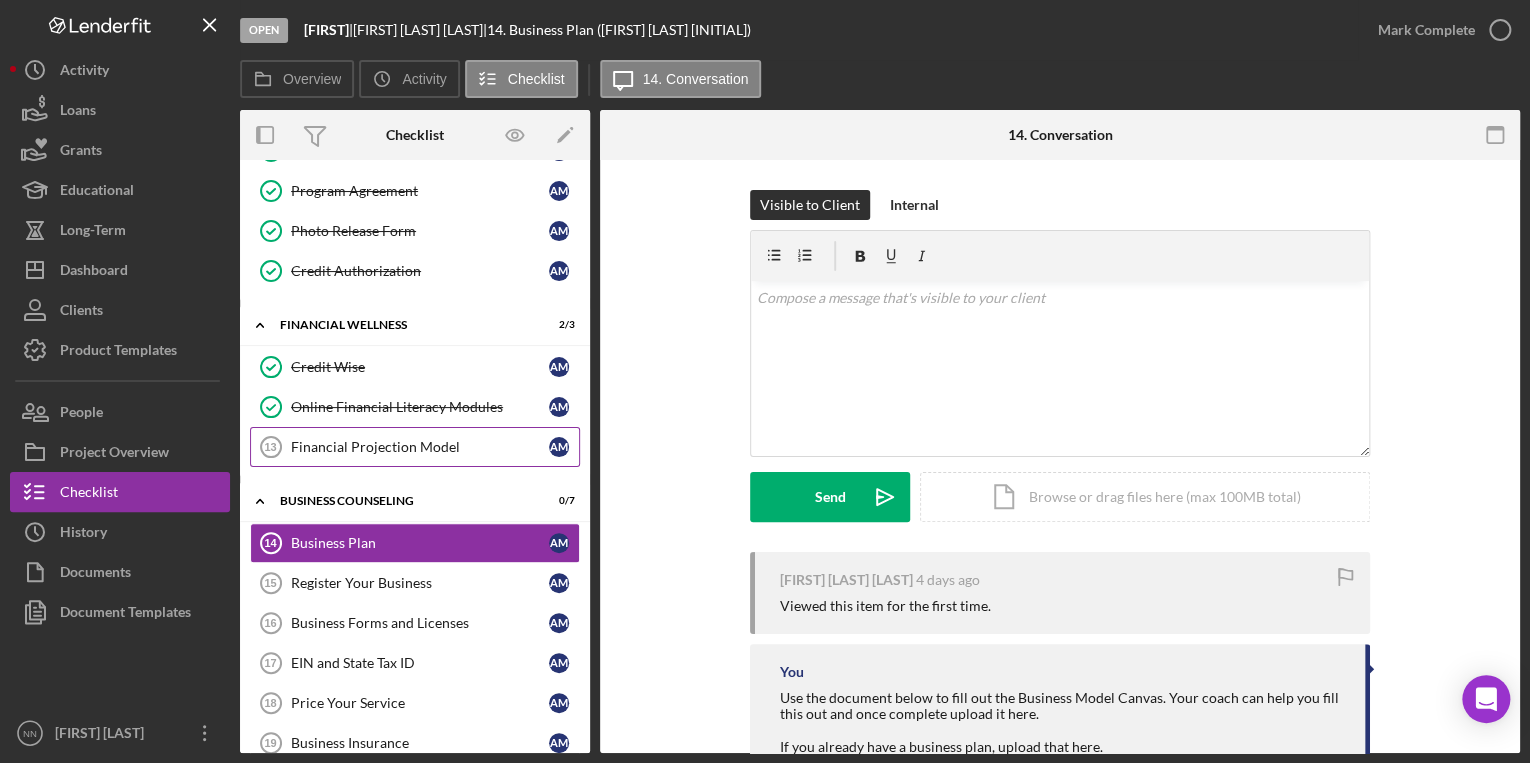 click on "Financial Projection Model" at bounding box center (420, 447) 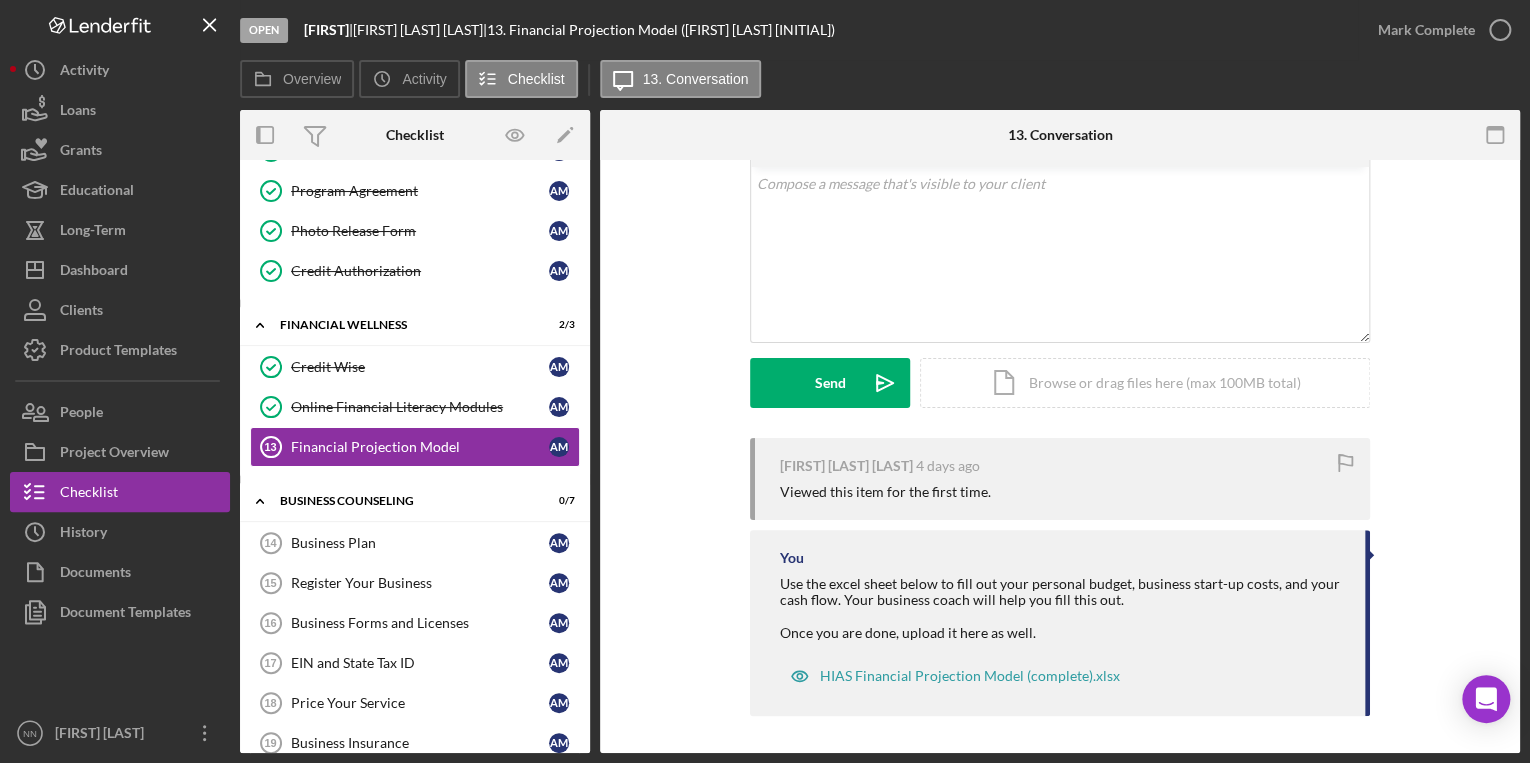 scroll, scrollTop: 116, scrollLeft: 0, axis: vertical 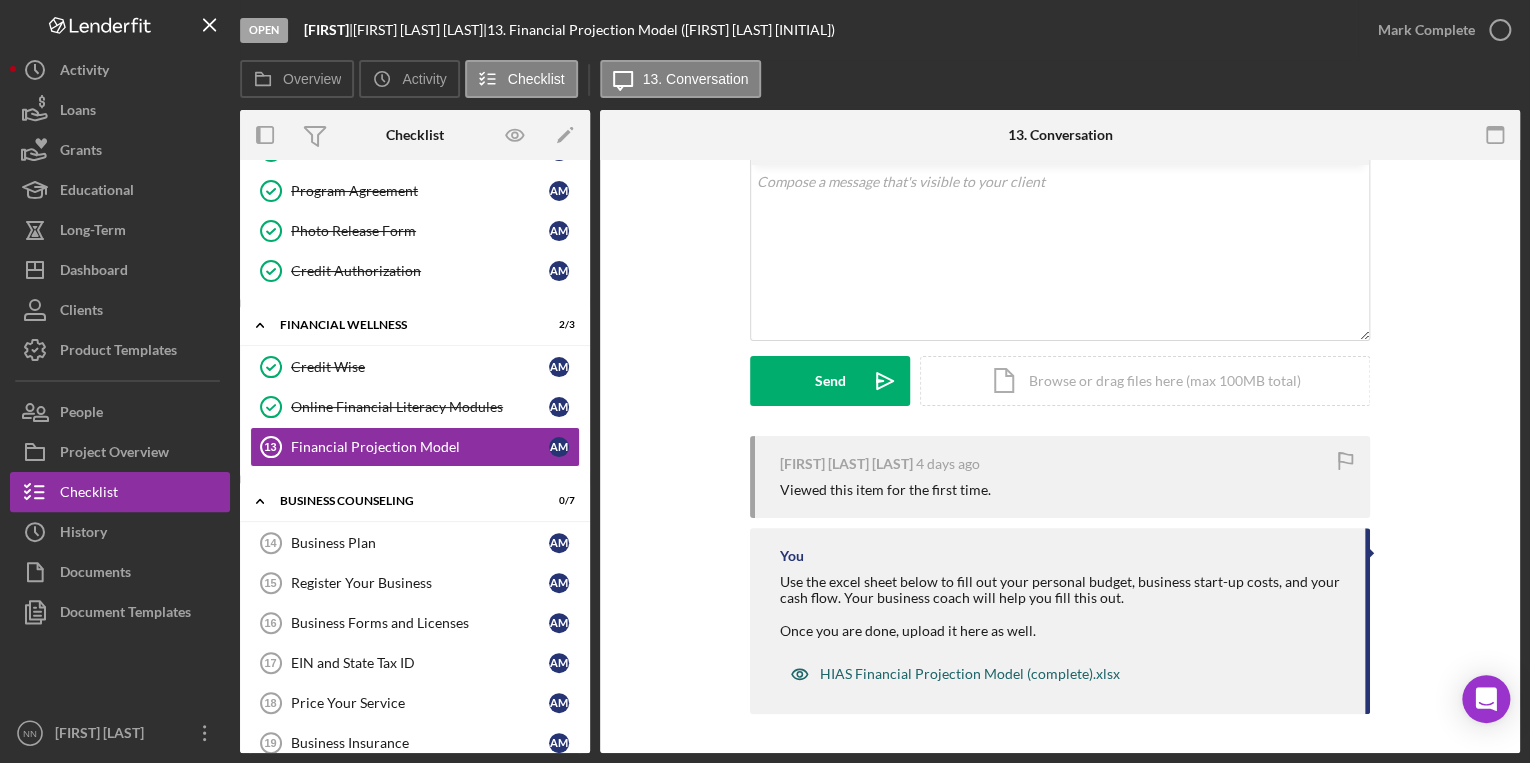 click on "HIAS Financial Projection Model (complete).xlsx" at bounding box center (970, 674) 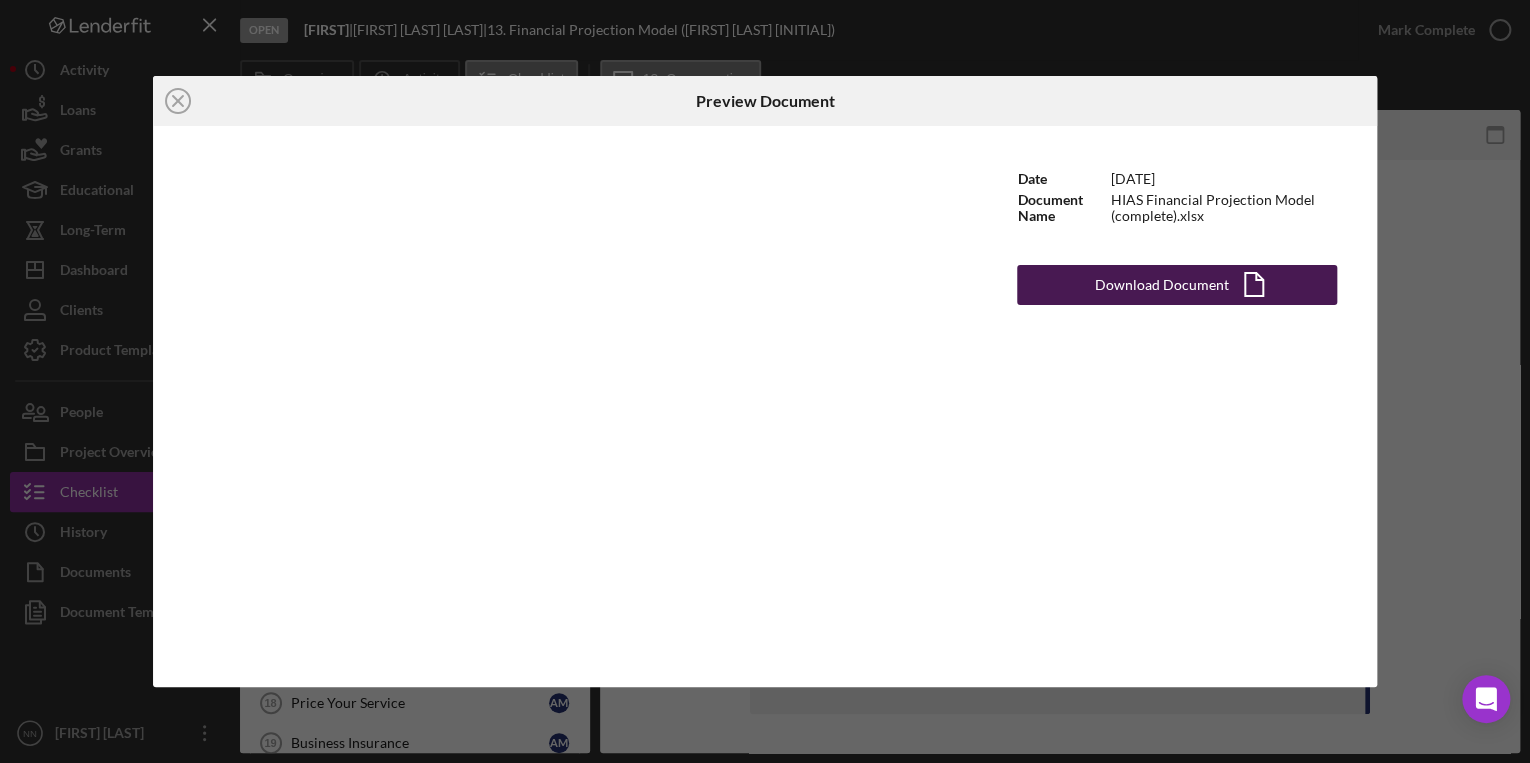 click on "Download Document Icon/Document" at bounding box center [1177, 285] 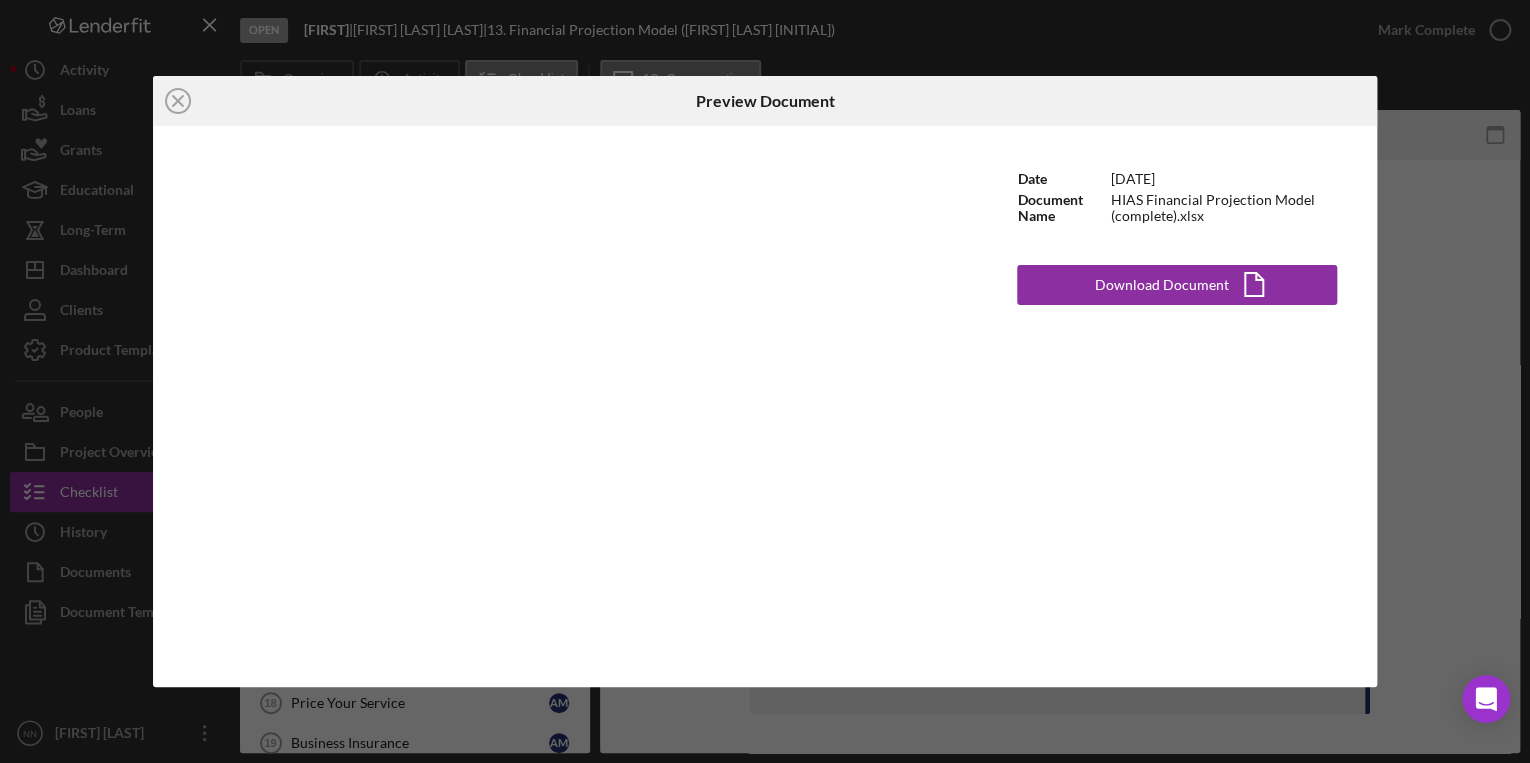 click on "Preview Document" at bounding box center [765, 101] 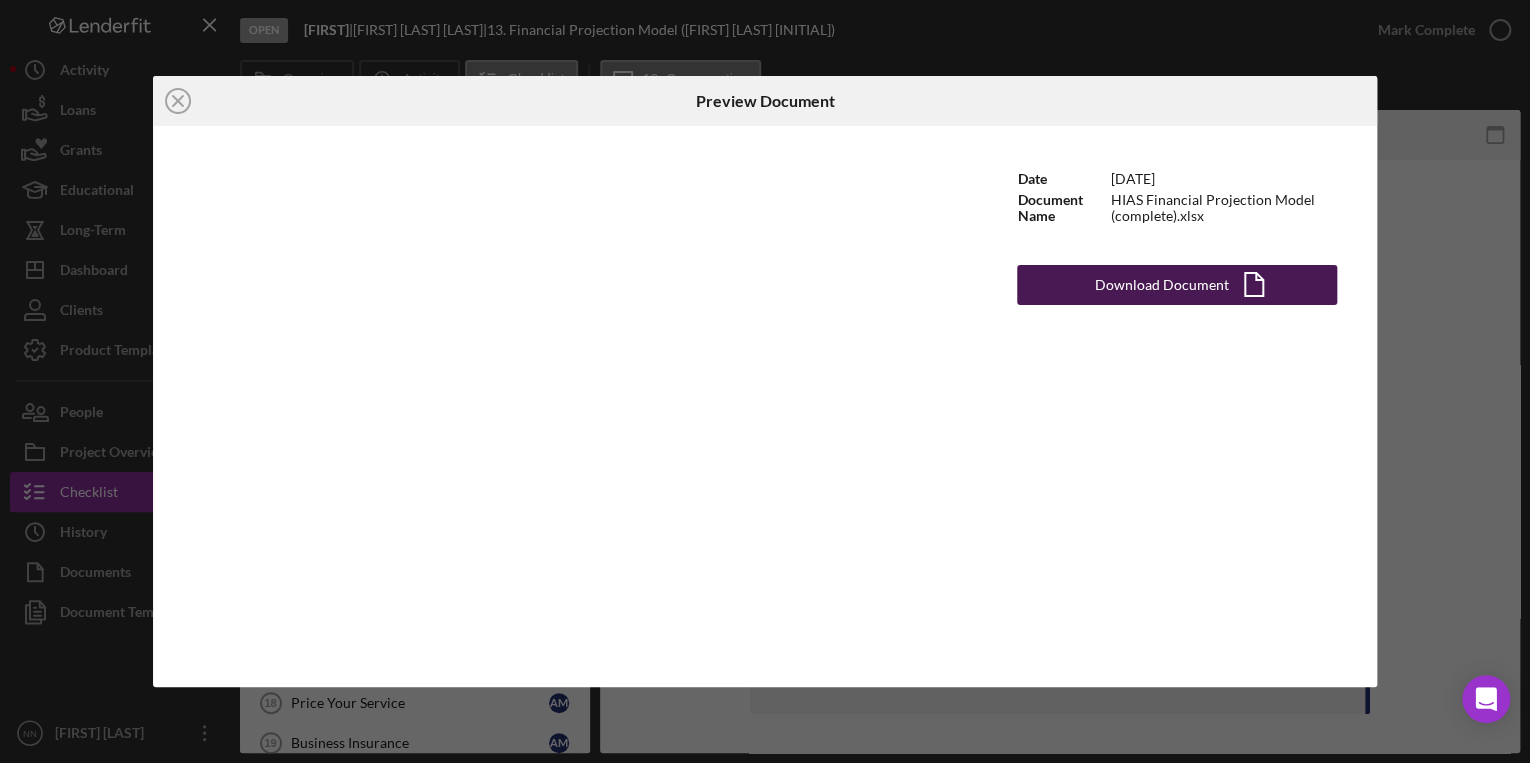 click on "Download Document" at bounding box center (1162, 285) 